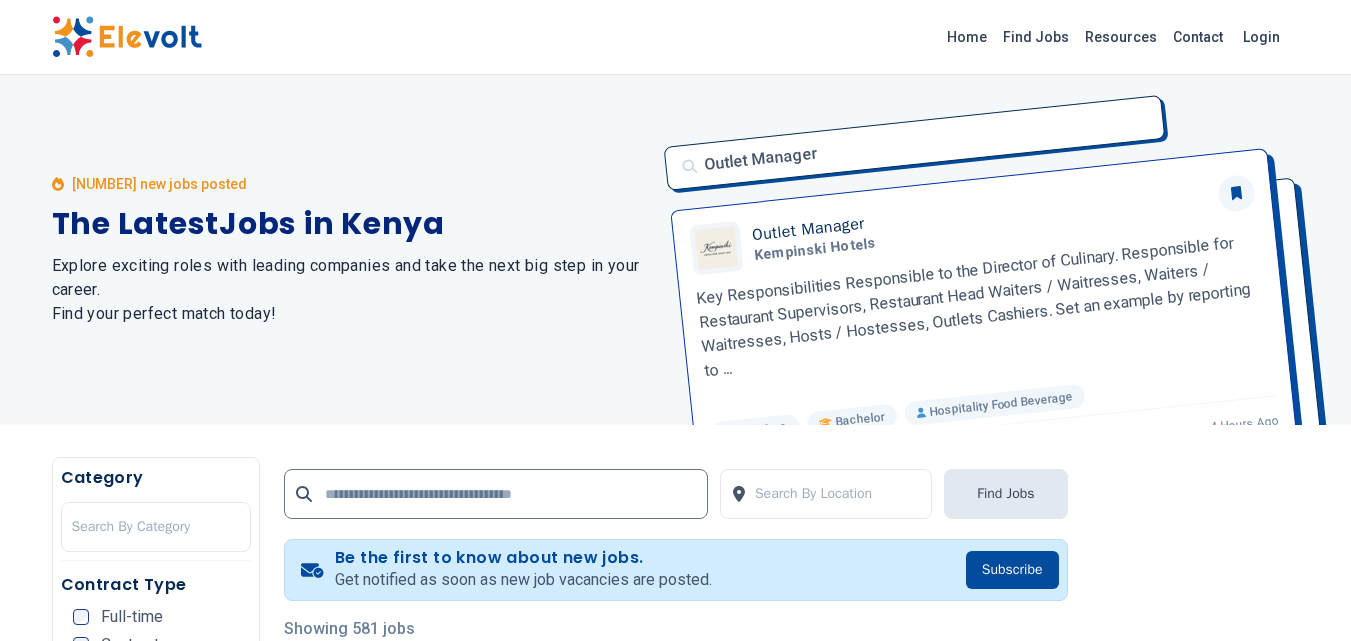 scroll, scrollTop: 0, scrollLeft: 0, axis: both 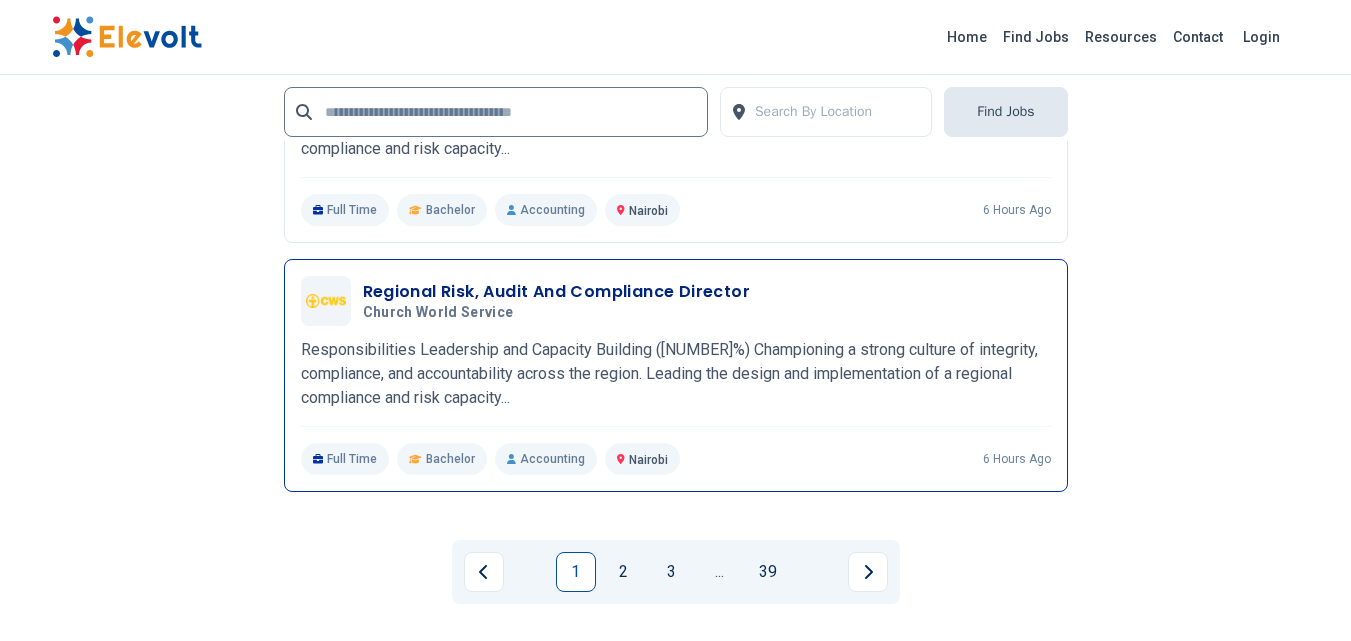 click on "Responsibilities
Leadership and Capacity Building ([NUMBER]%)
Championing a strong culture of integrity, compliance, and accountability across the region.
Leading the design and implementation of a regional compliance and risk capacity..." at bounding box center (676, 374) 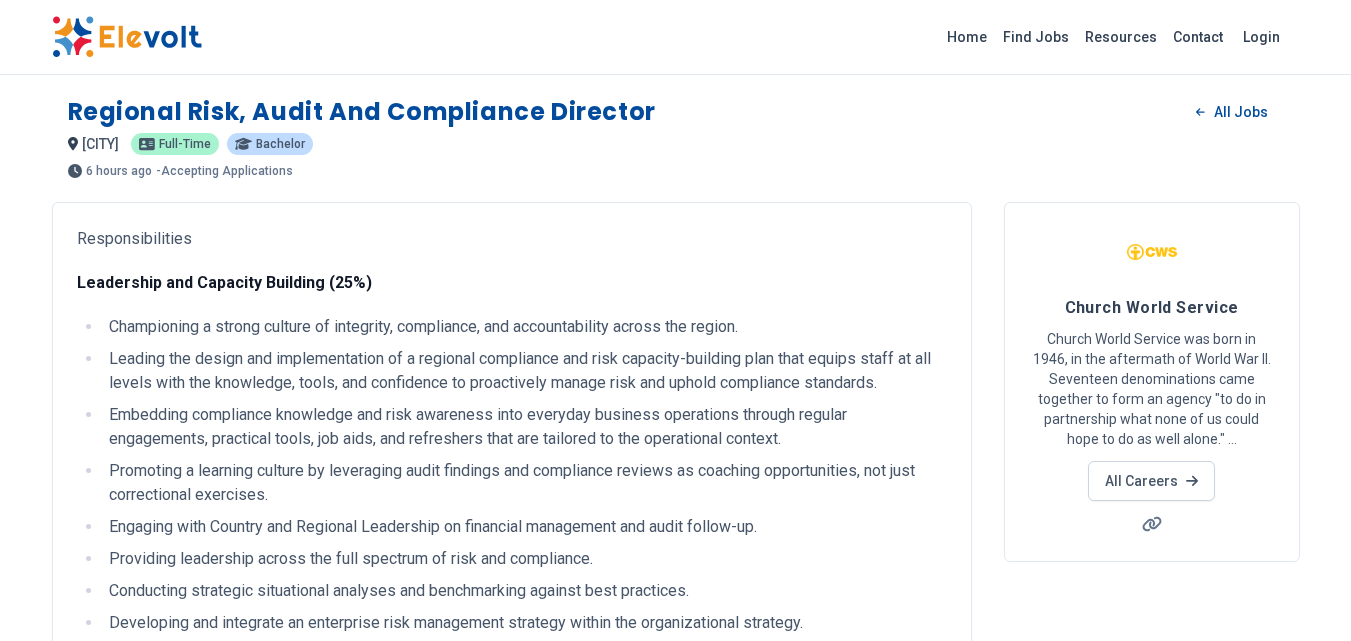 scroll, scrollTop: 0, scrollLeft: 0, axis: both 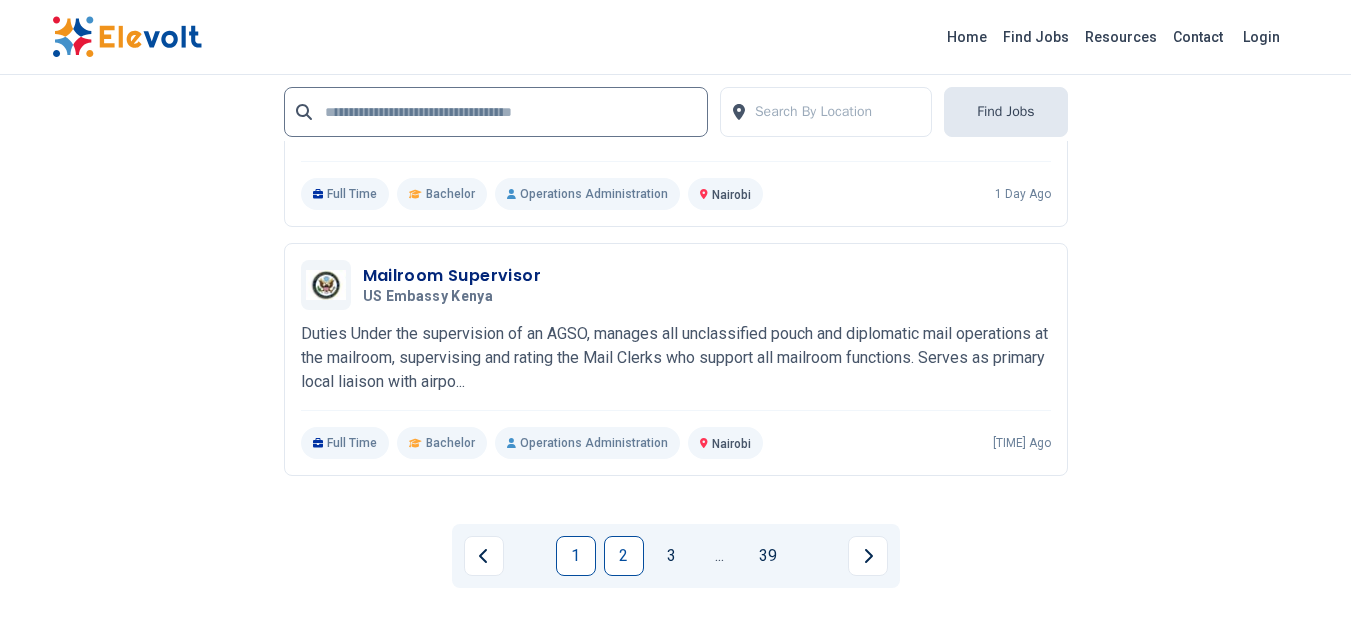 click on "2" at bounding box center [624, 556] 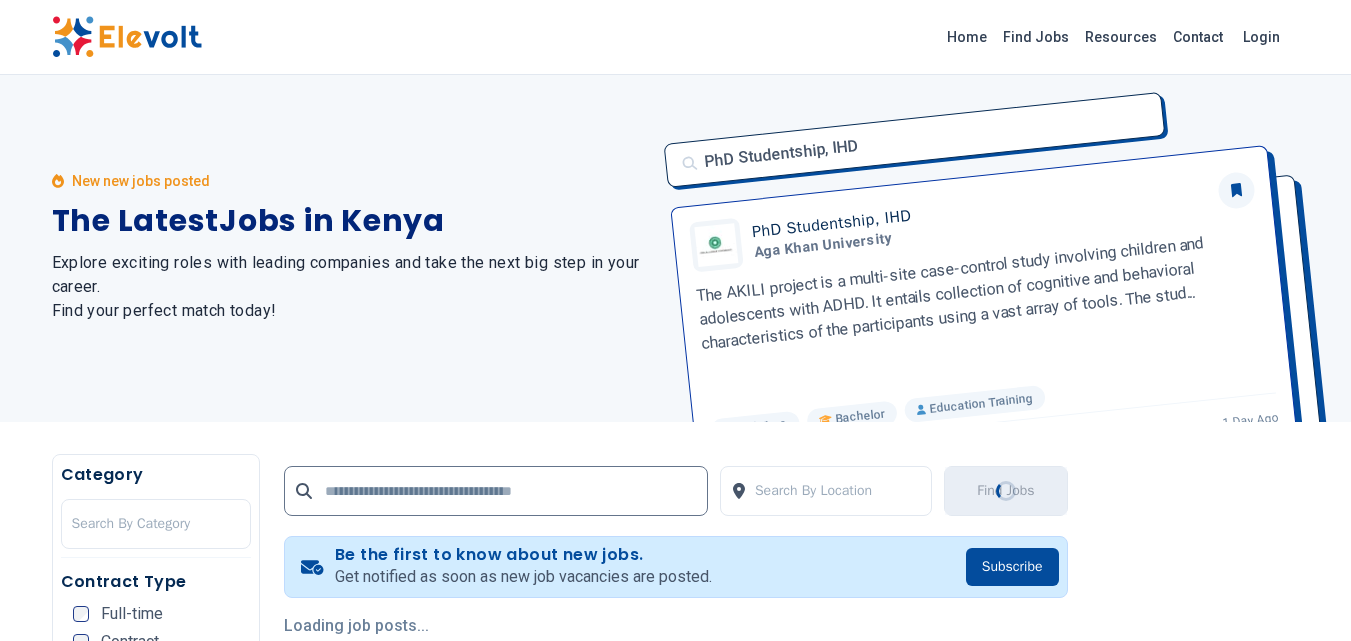 scroll, scrollTop: 0, scrollLeft: 0, axis: both 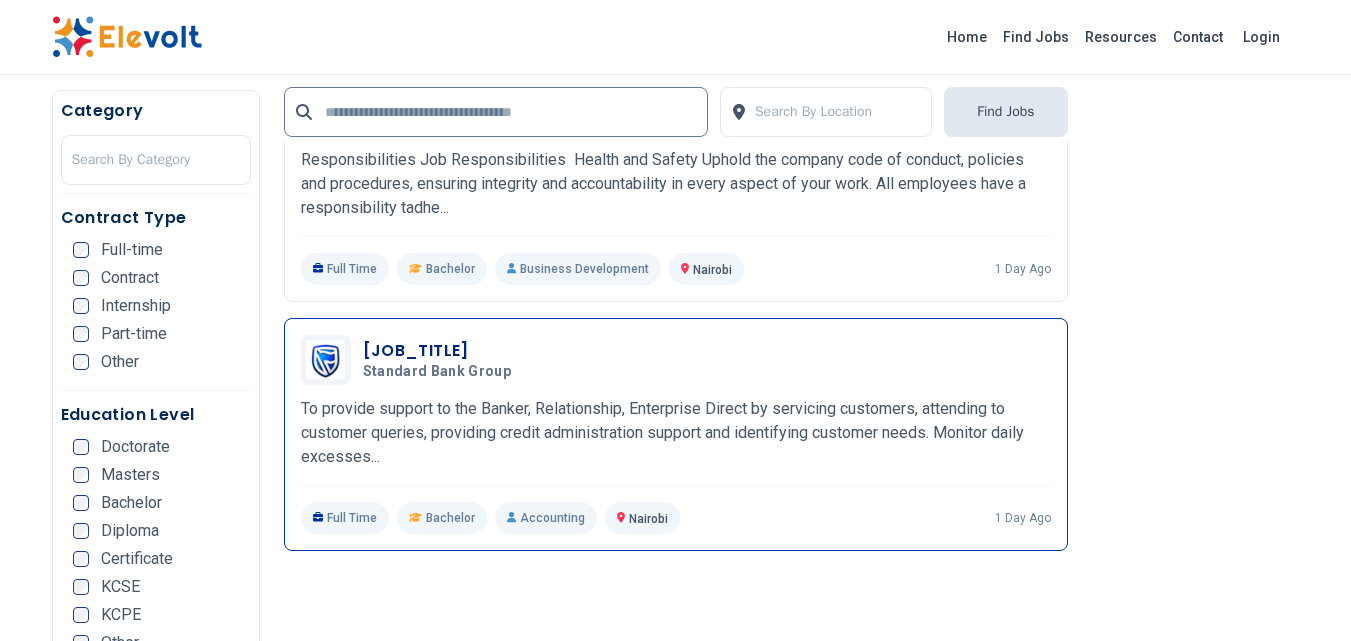 click on "Standard Bank Group" at bounding box center (437, 372) 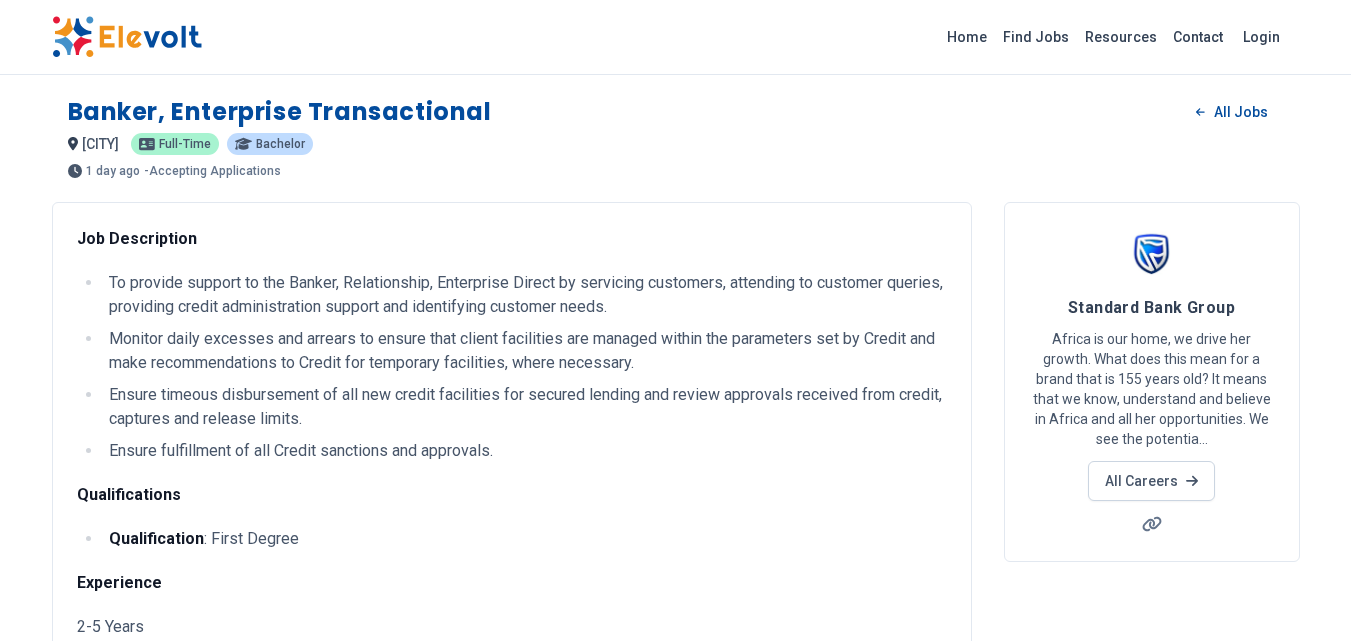 scroll, scrollTop: 0, scrollLeft: 0, axis: both 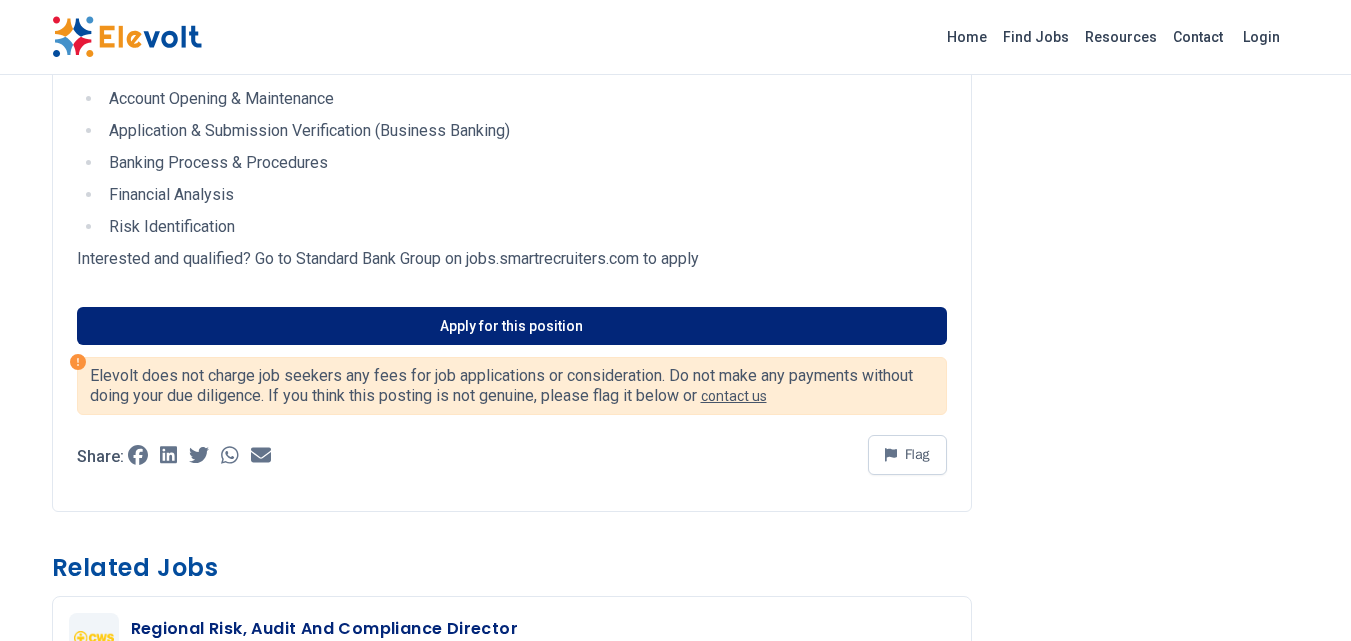 click on "Apply for this position" at bounding box center [512, 326] 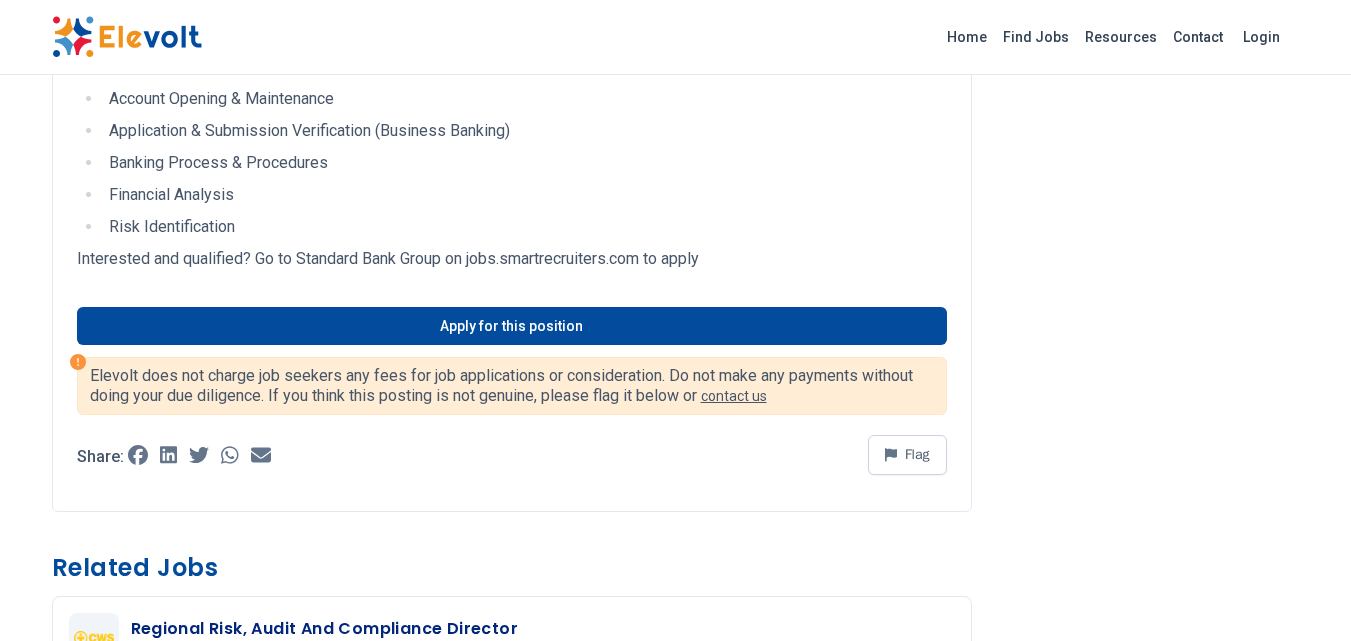 scroll, scrollTop: 1101, scrollLeft: 0, axis: vertical 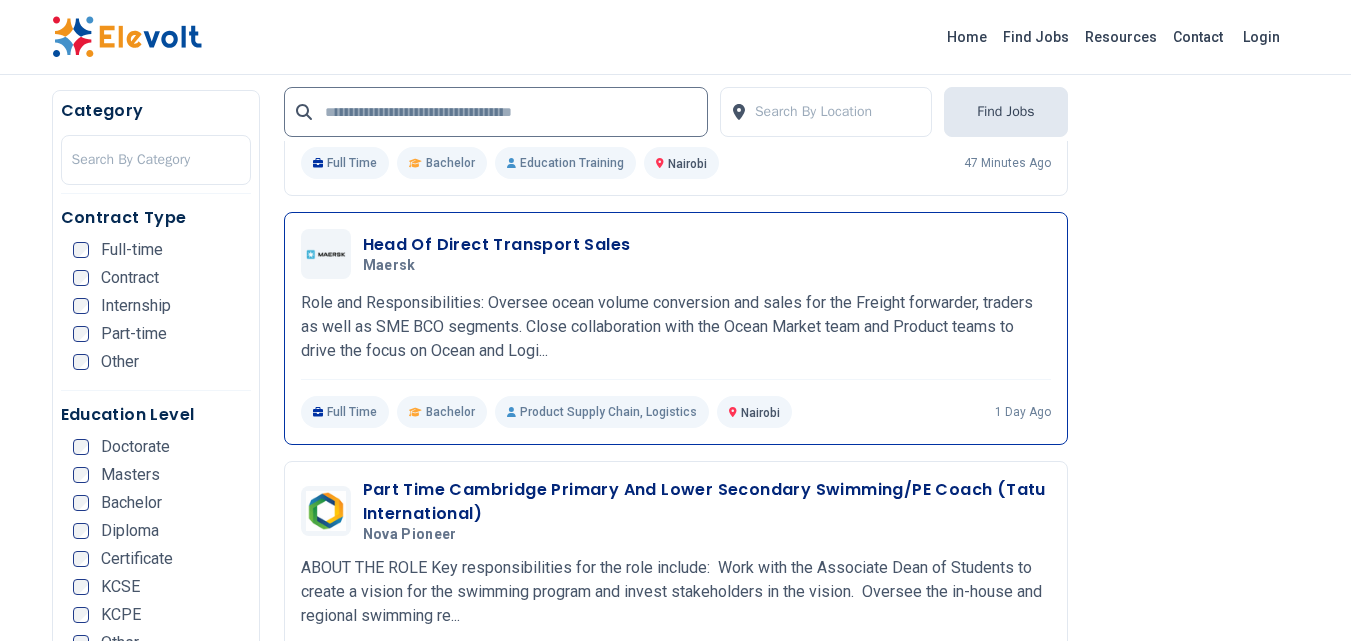 click on "Role and Responsibilities:
Oversee ocean volume conversion and sales for the Freight forwarder, traders as well as SME BCO segments. Close collaboration with the Ocean Market team and Product teams to drive the focus on Ocean and Logi..." at bounding box center [676, 327] 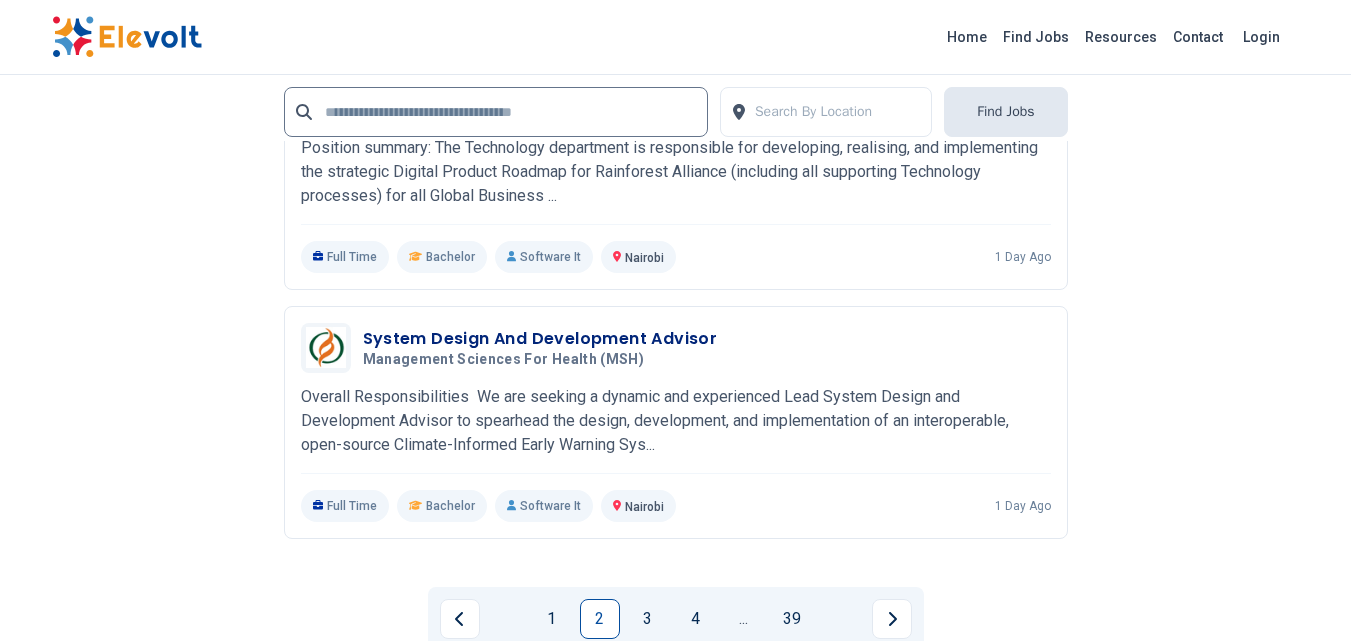 scroll, scrollTop: 4600, scrollLeft: 0, axis: vertical 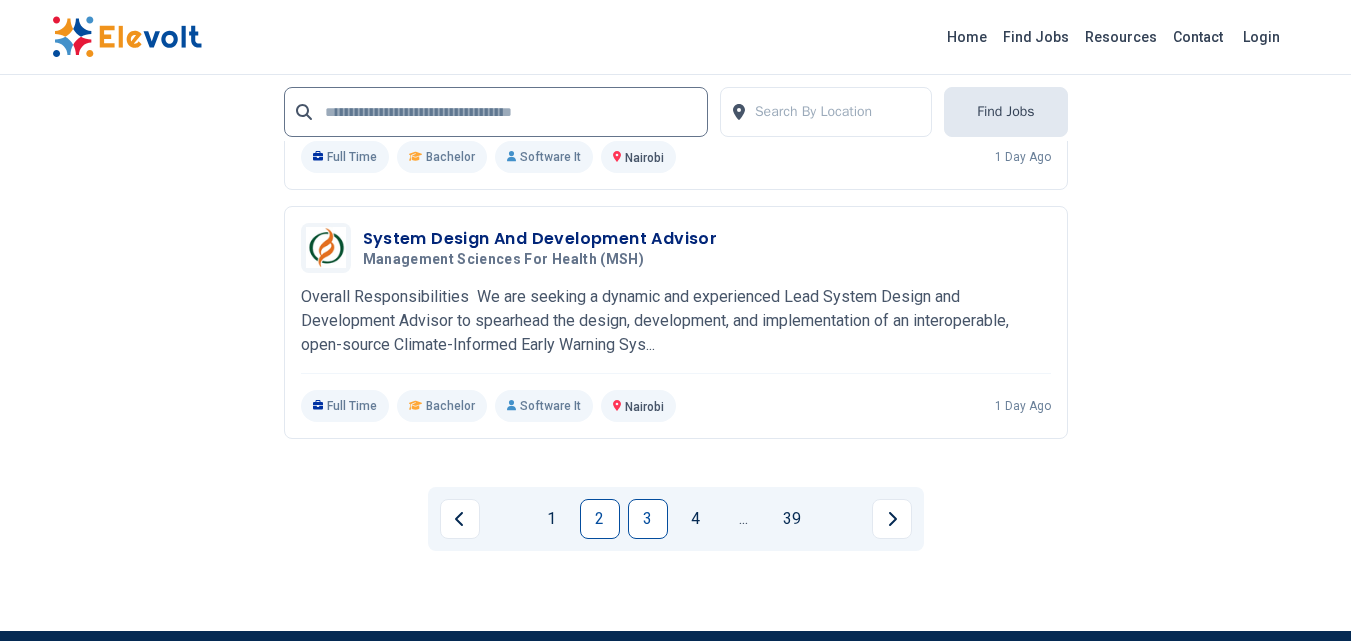 click on "3" at bounding box center [648, 519] 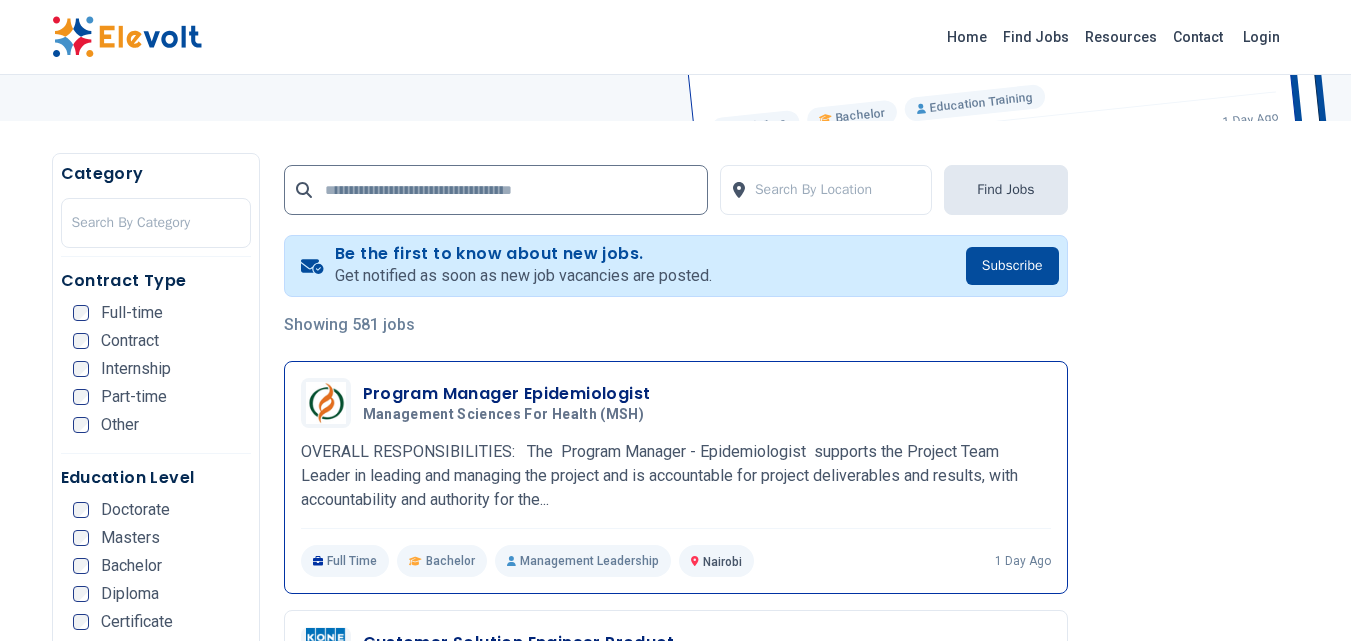 scroll, scrollTop: 400, scrollLeft: 0, axis: vertical 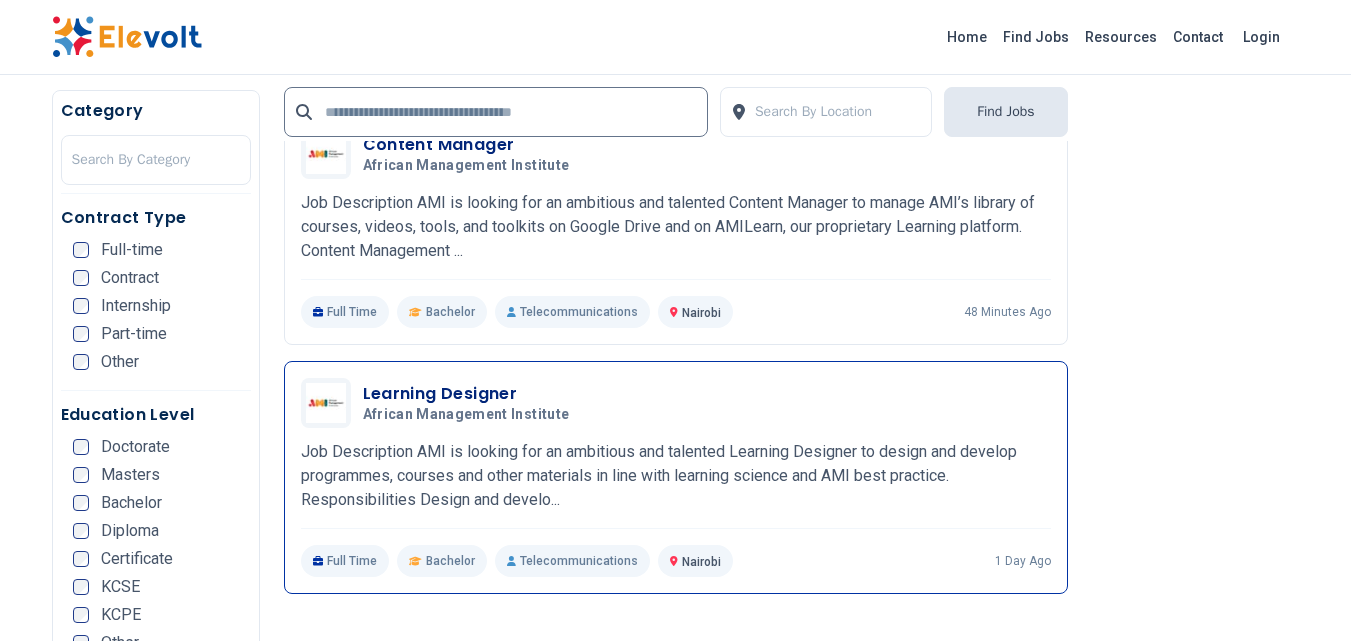 click on "Job Description
AMI is looking for an ambitious and talented Learning Designer to design and develop programmes, courses and other materials in line with learning science and AMI best practice.
Responsibilities
Design and develo..." at bounding box center (676, 476) 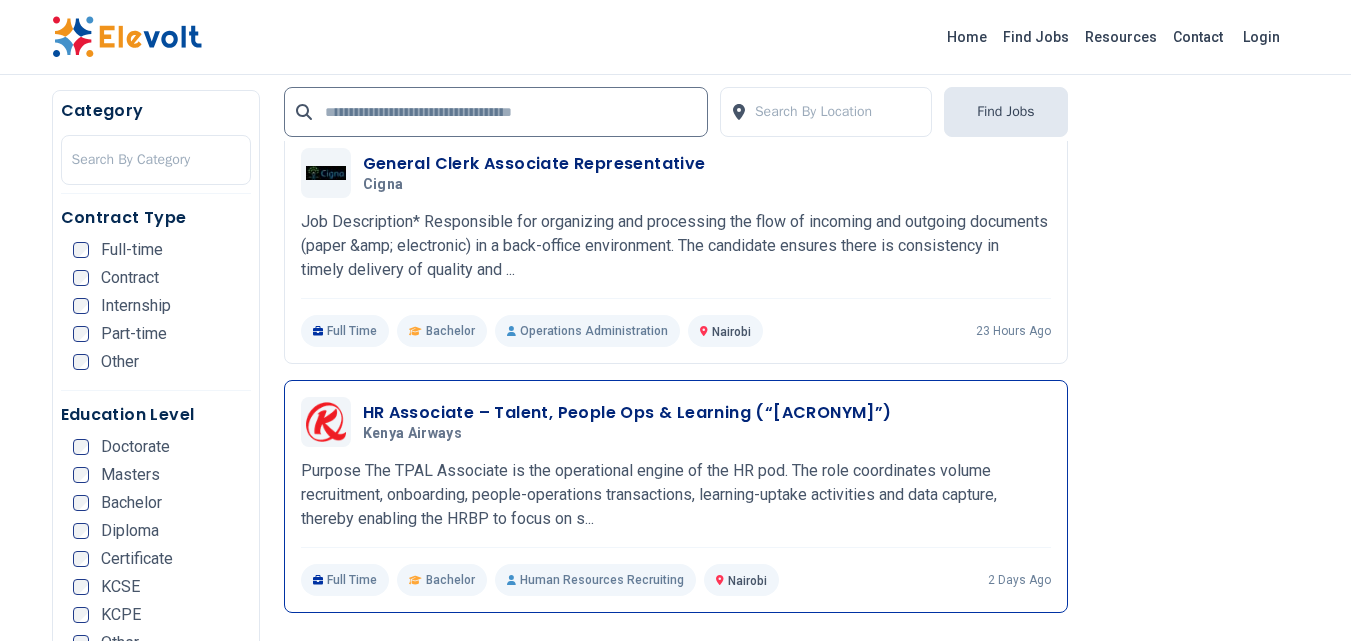 scroll, scrollTop: 3700, scrollLeft: 0, axis: vertical 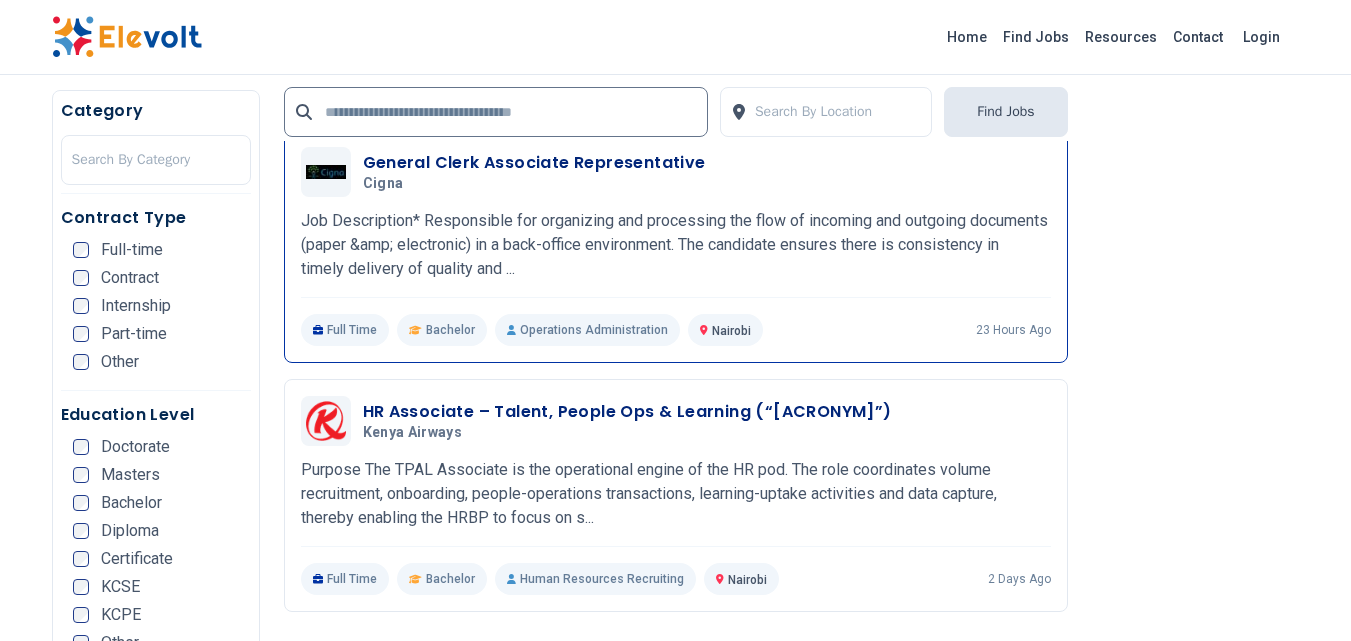 click on "Cigna" at bounding box center (530, 184) 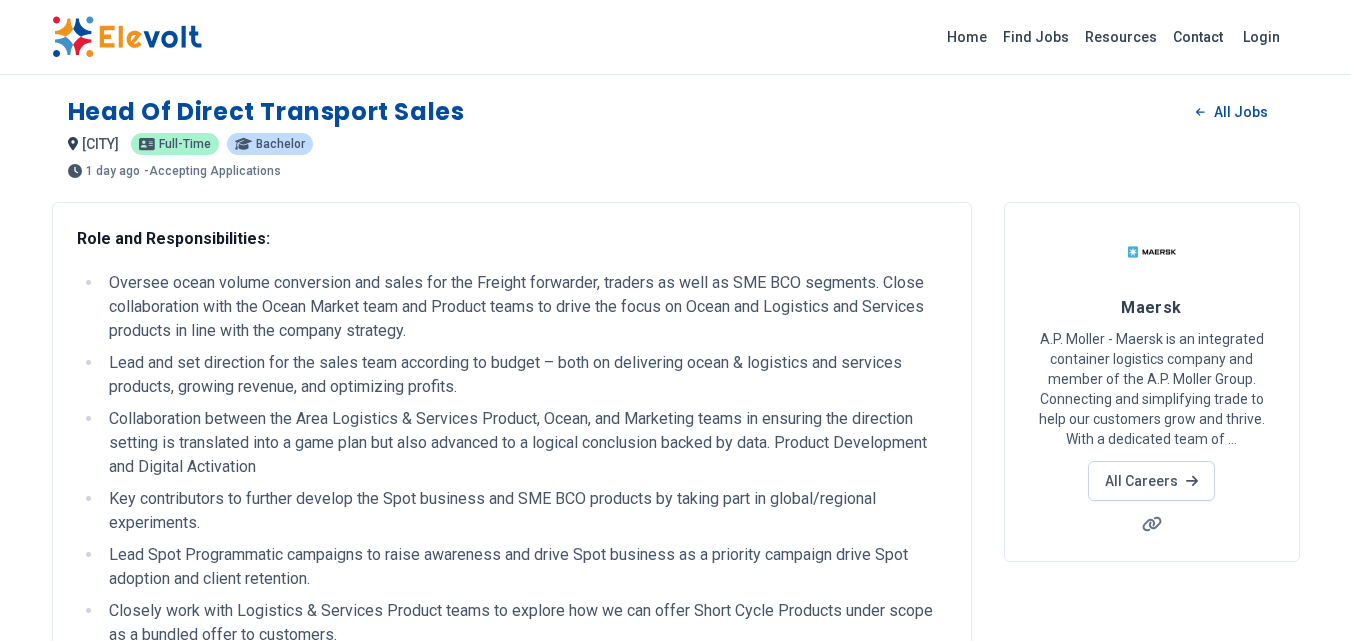 scroll, scrollTop: 0, scrollLeft: 0, axis: both 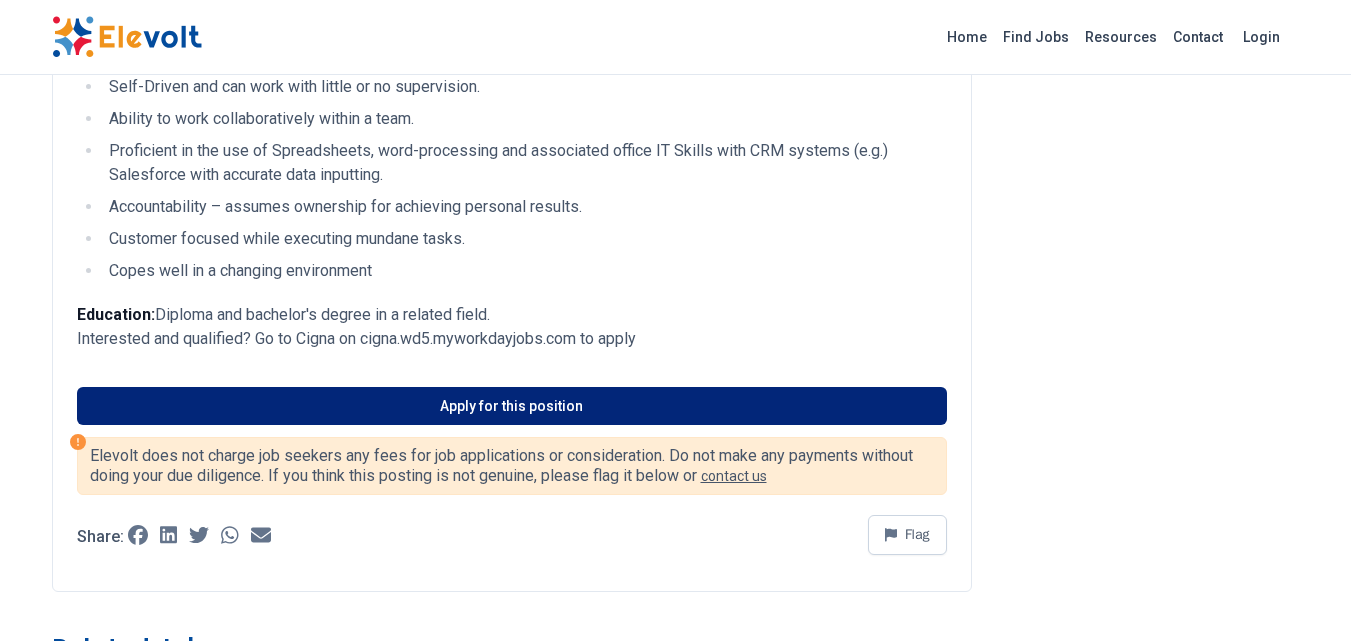 click on "Apply for this position" at bounding box center [512, 406] 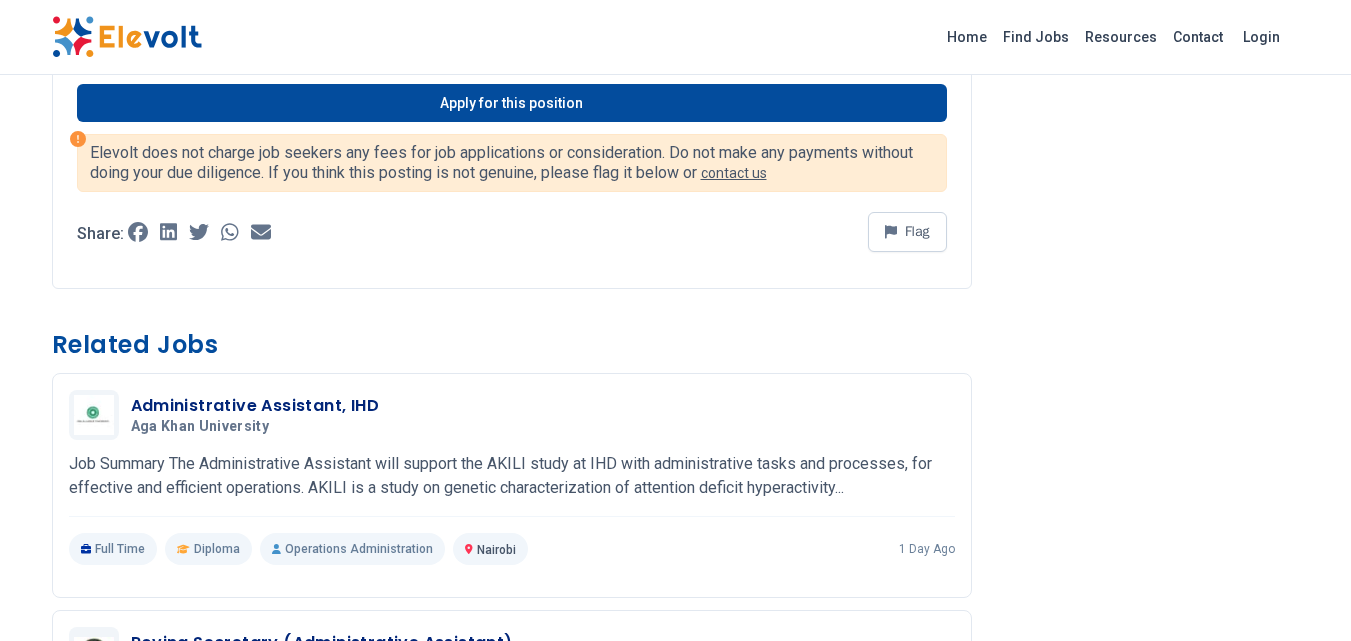 scroll, scrollTop: 1400, scrollLeft: 0, axis: vertical 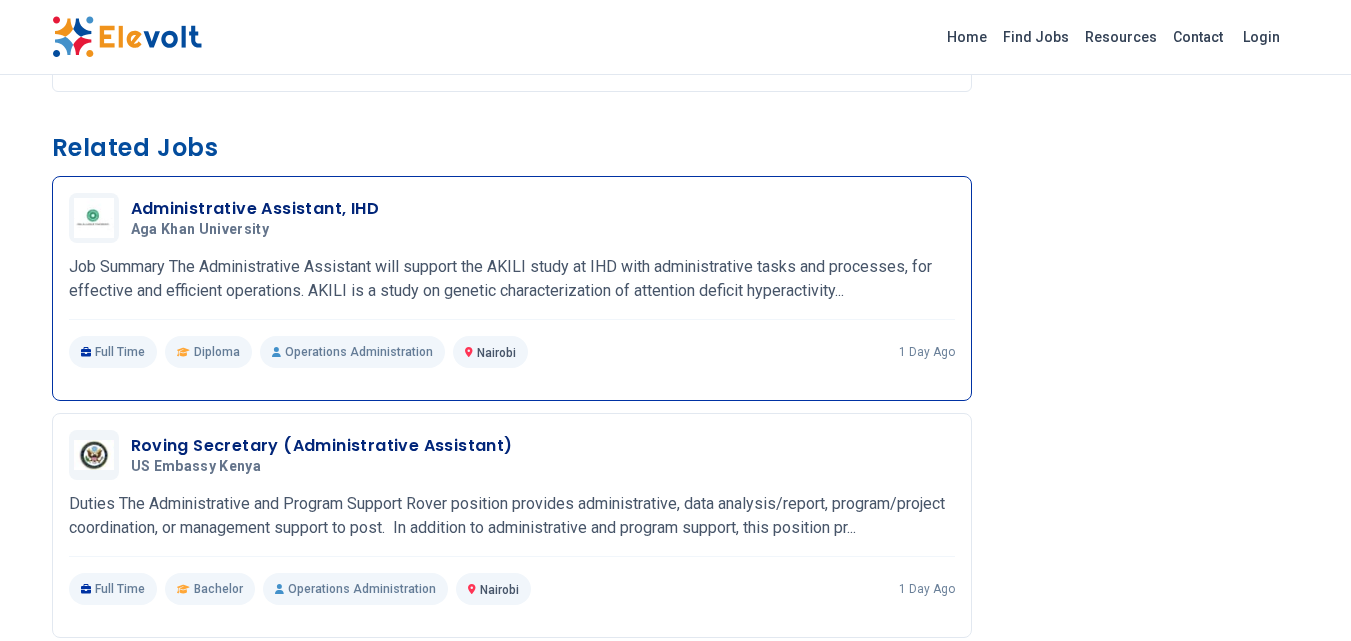 click on "Administrative Assistant, IHD" at bounding box center (255, 209) 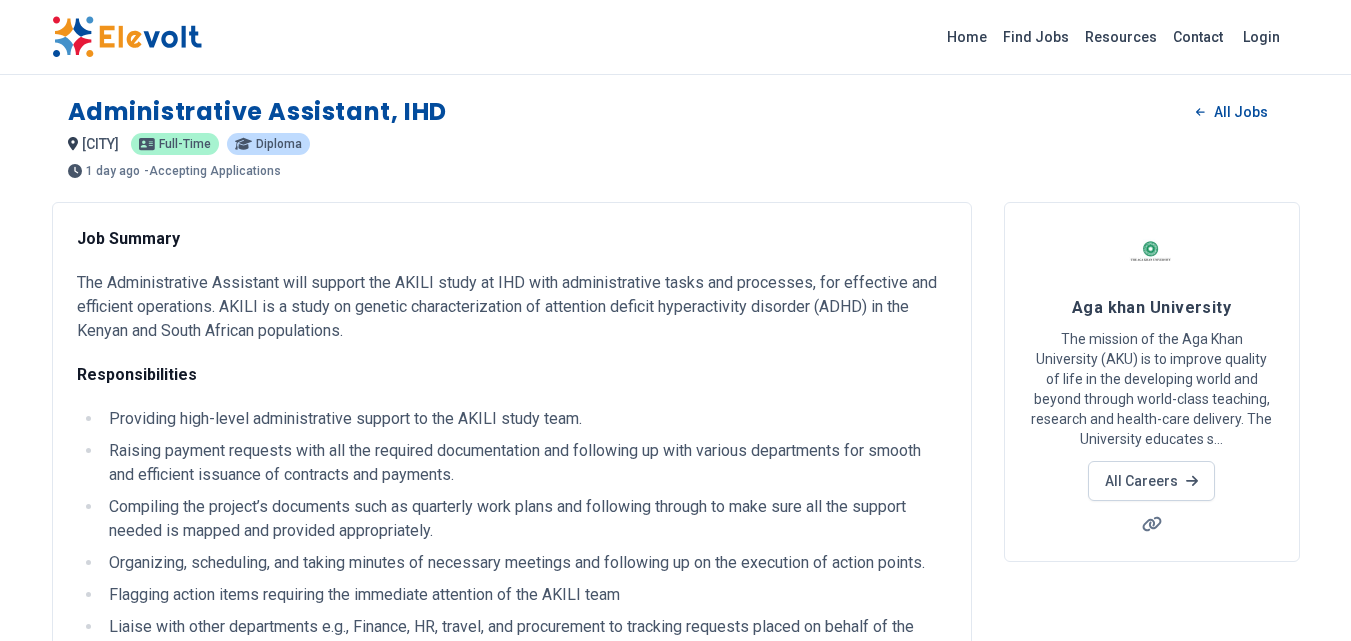scroll, scrollTop: 500, scrollLeft: 0, axis: vertical 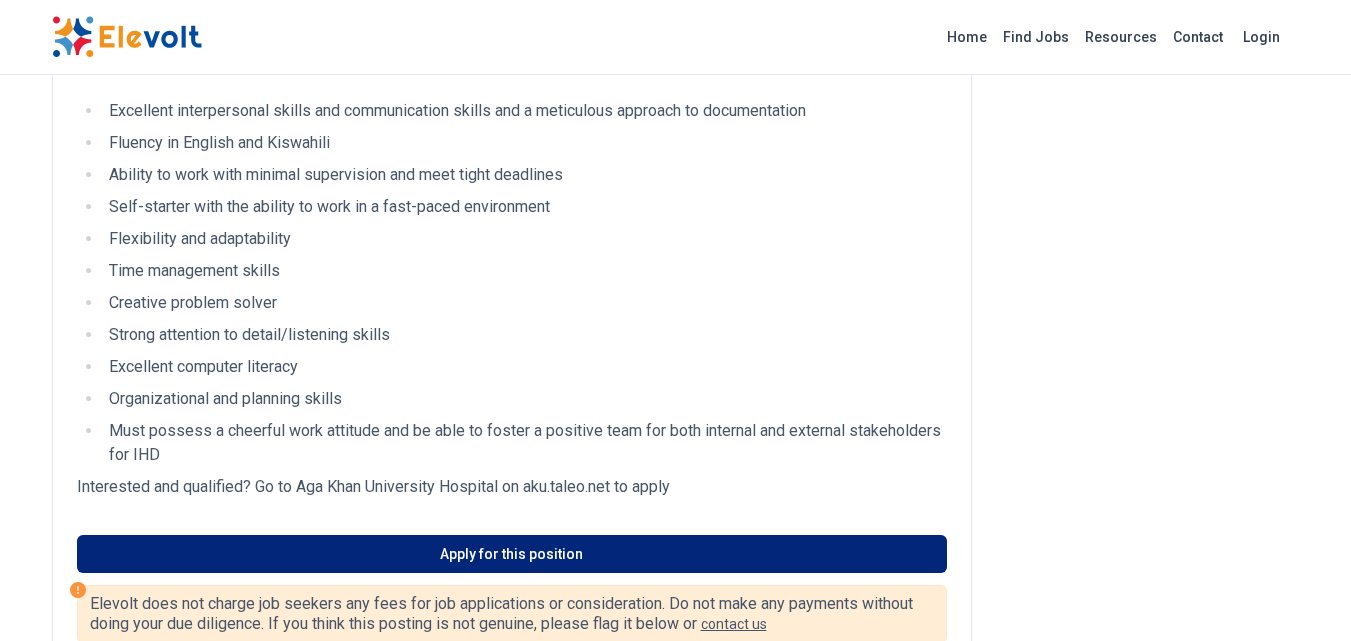 click on "Apply for this position" at bounding box center [512, 554] 